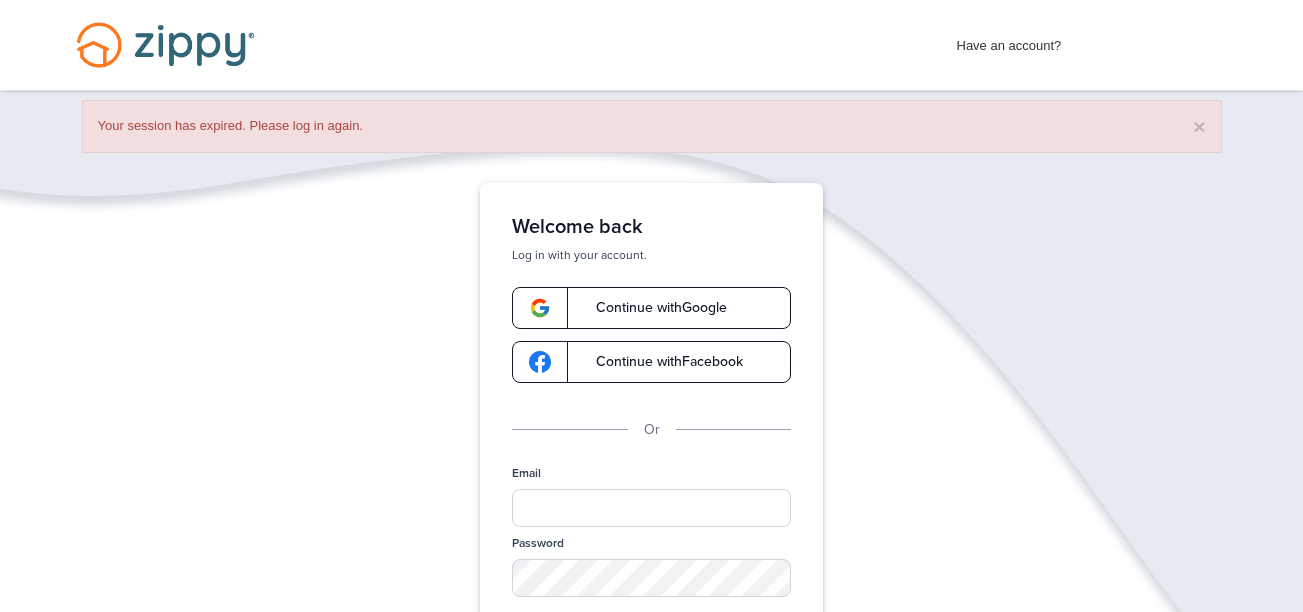 scroll, scrollTop: 0, scrollLeft: 0, axis: both 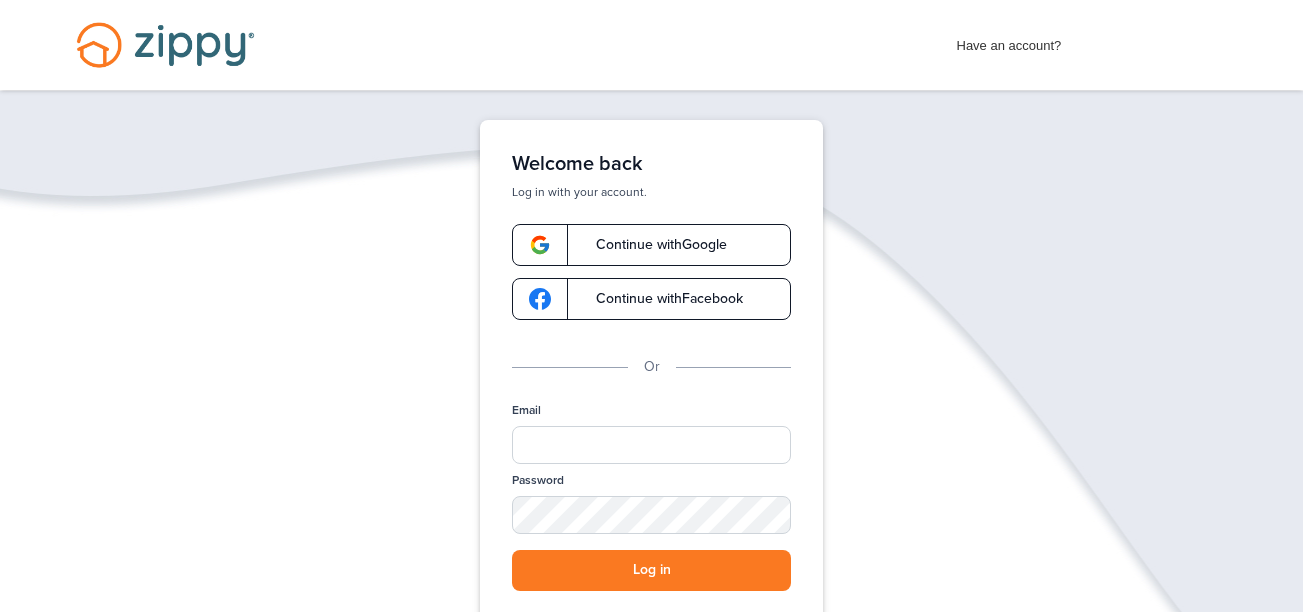 click on "Continue with  Google" at bounding box center (651, 245) 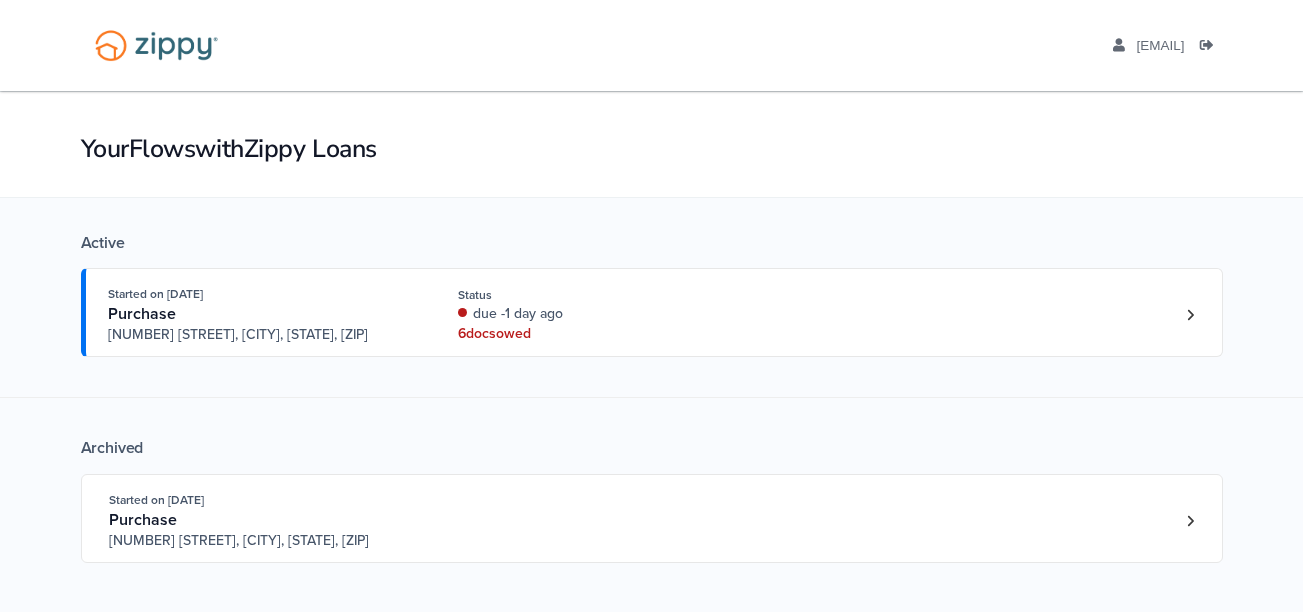 scroll, scrollTop: 0, scrollLeft: 0, axis: both 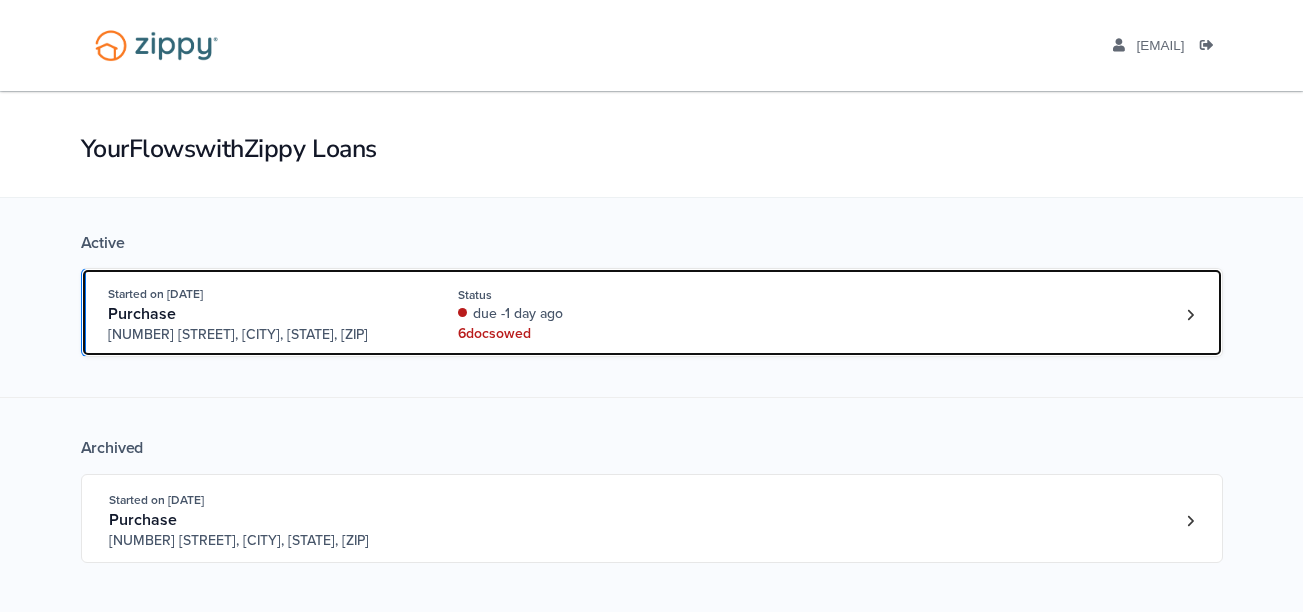 click on "6  doc s  owed" at bounding box center (591, 334) 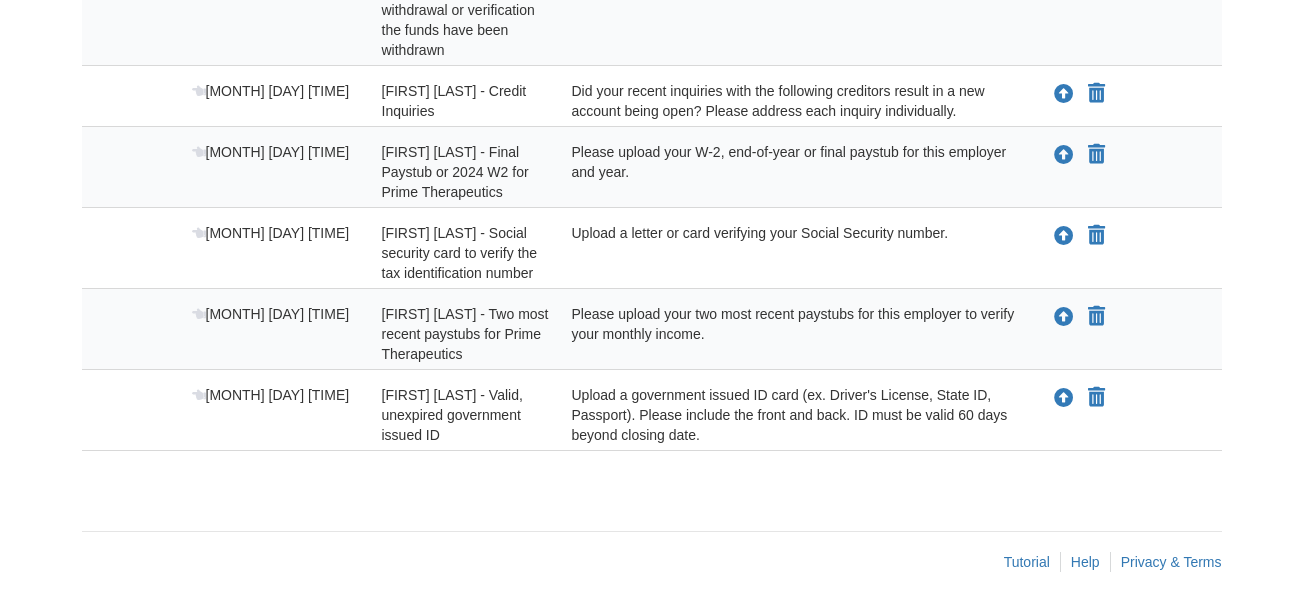 scroll, scrollTop: 0, scrollLeft: 0, axis: both 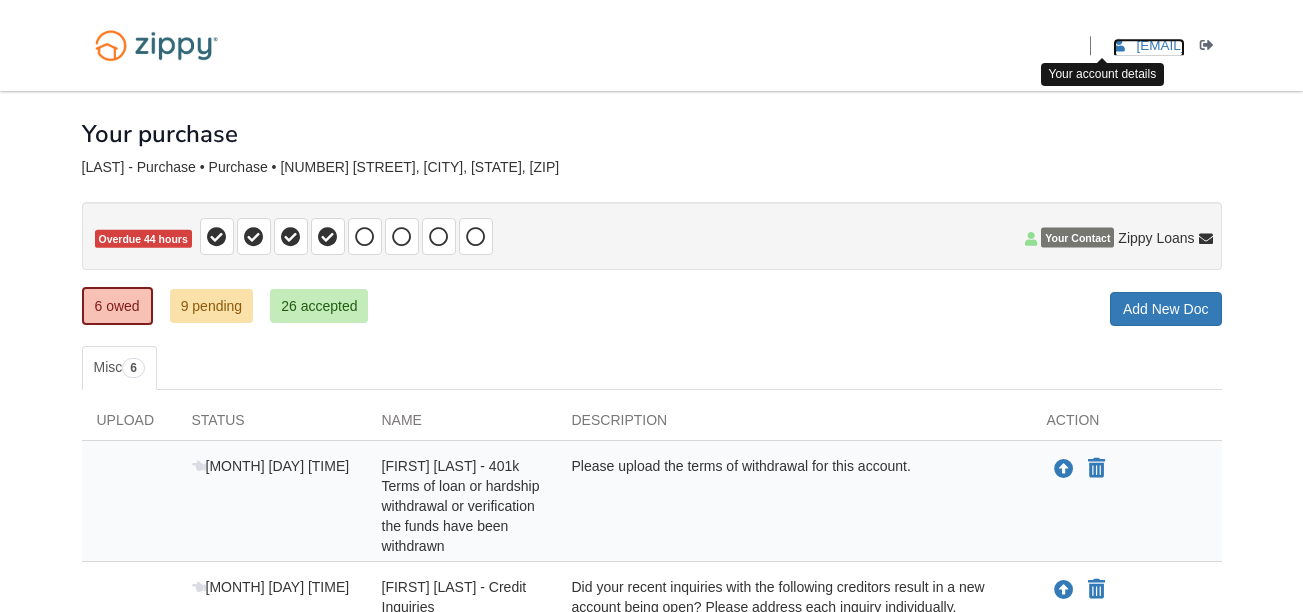 click on "[EMAIL]" at bounding box center [1160, 45] 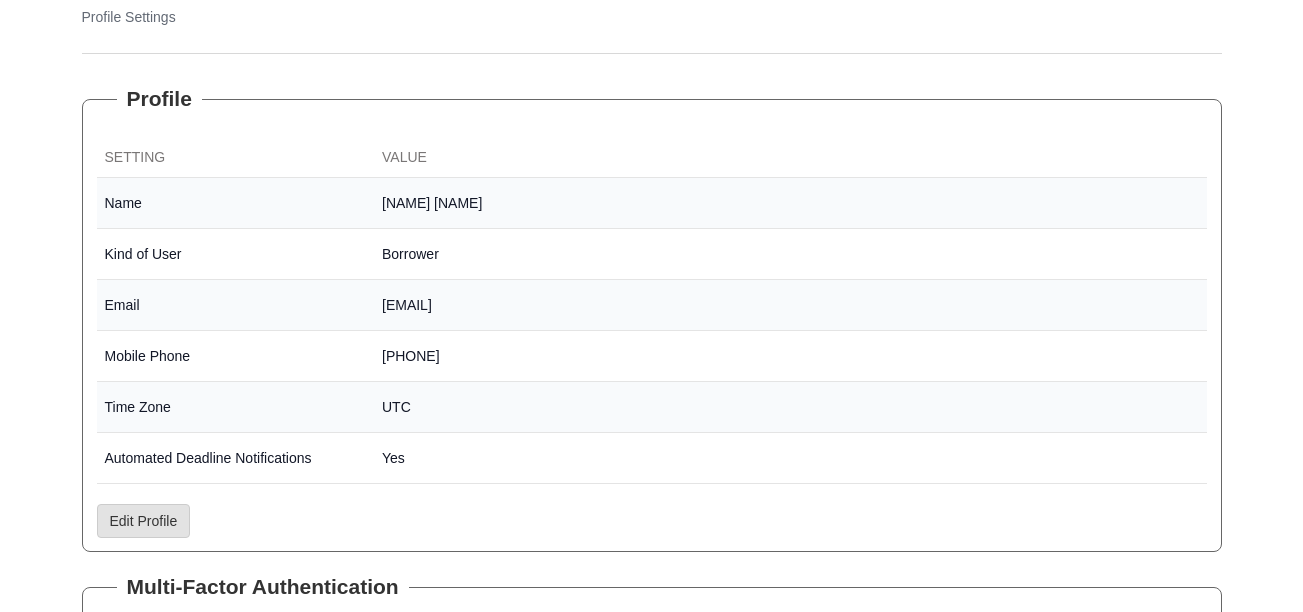 scroll, scrollTop: 0, scrollLeft: 0, axis: both 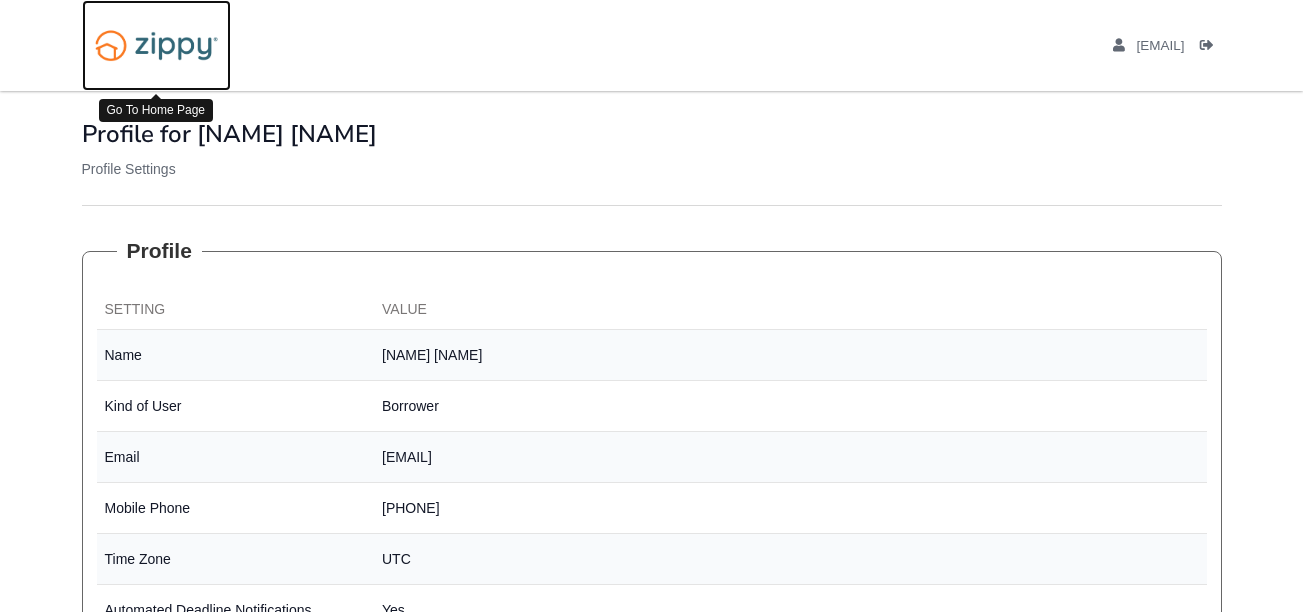 click at bounding box center [156, 45] 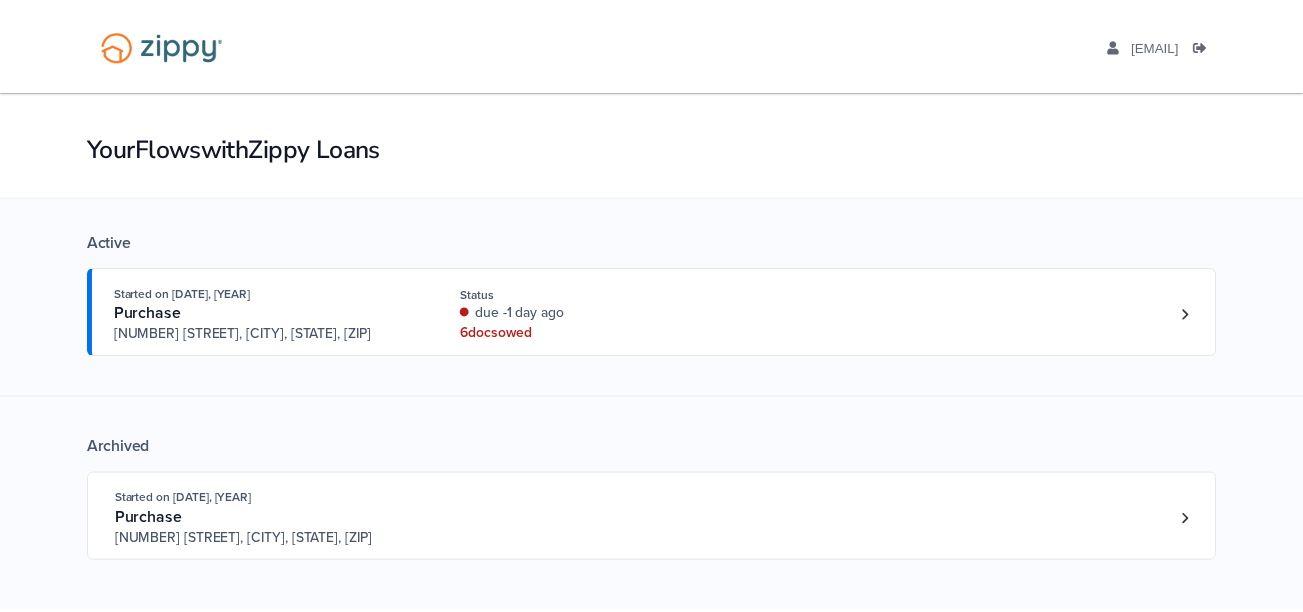 scroll, scrollTop: 0, scrollLeft: 0, axis: both 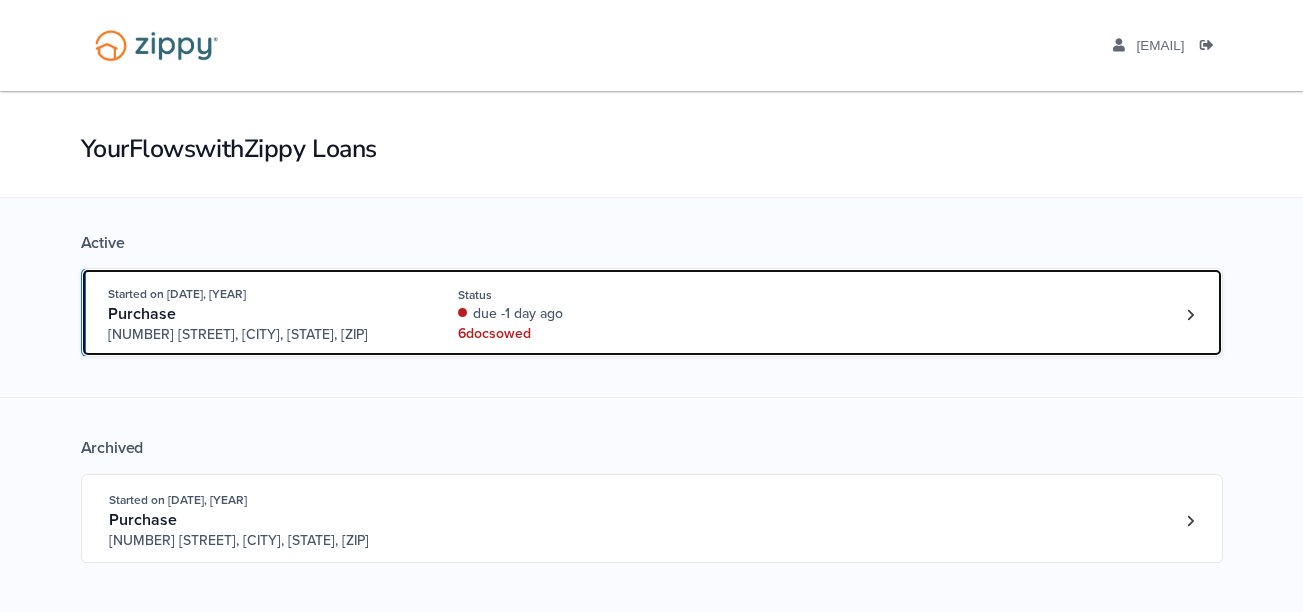 click on "6  doc s  owed" at bounding box center [591, 334] 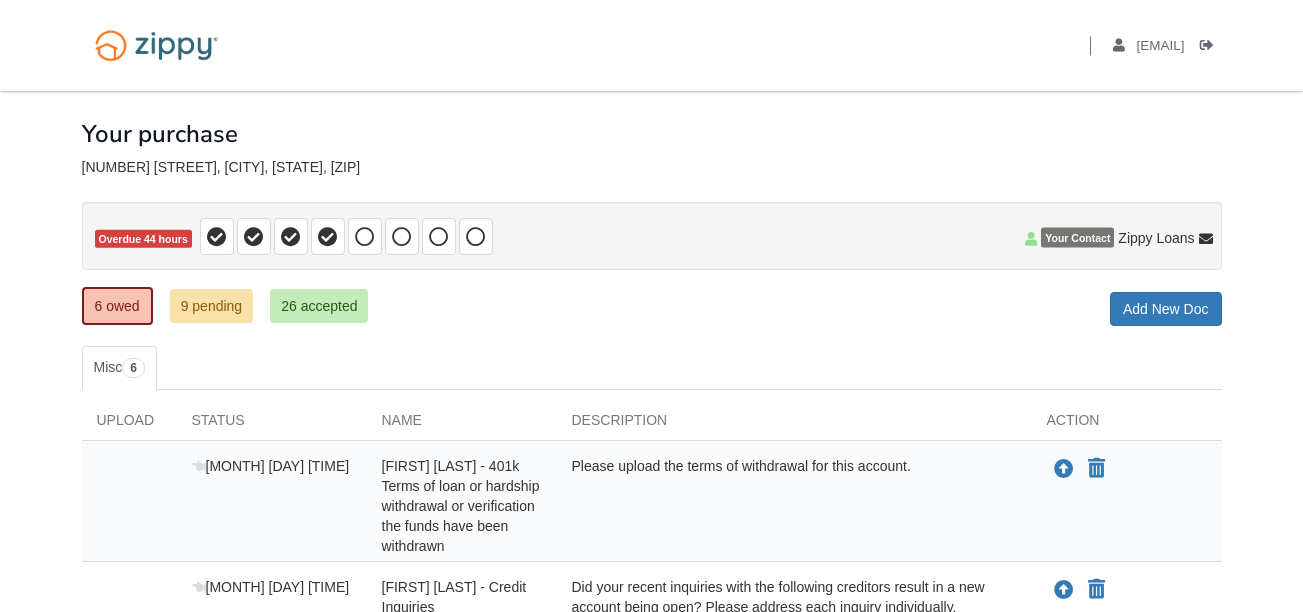 scroll, scrollTop: 0, scrollLeft: 0, axis: both 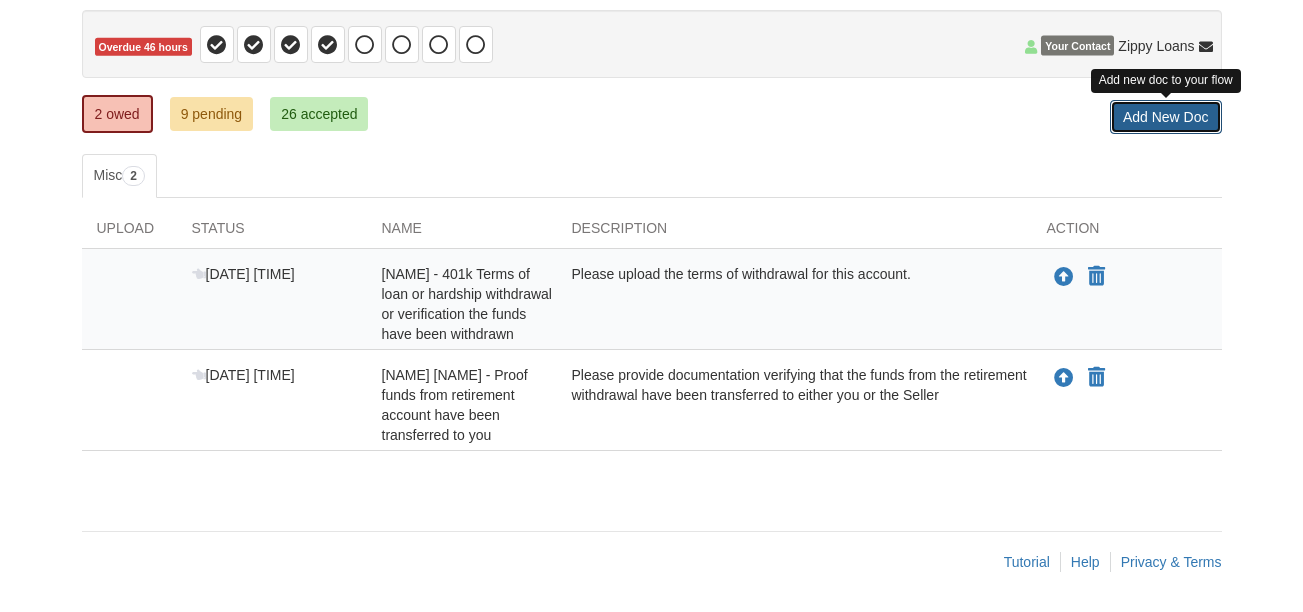 click on "Add New Doc" at bounding box center [1166, 117] 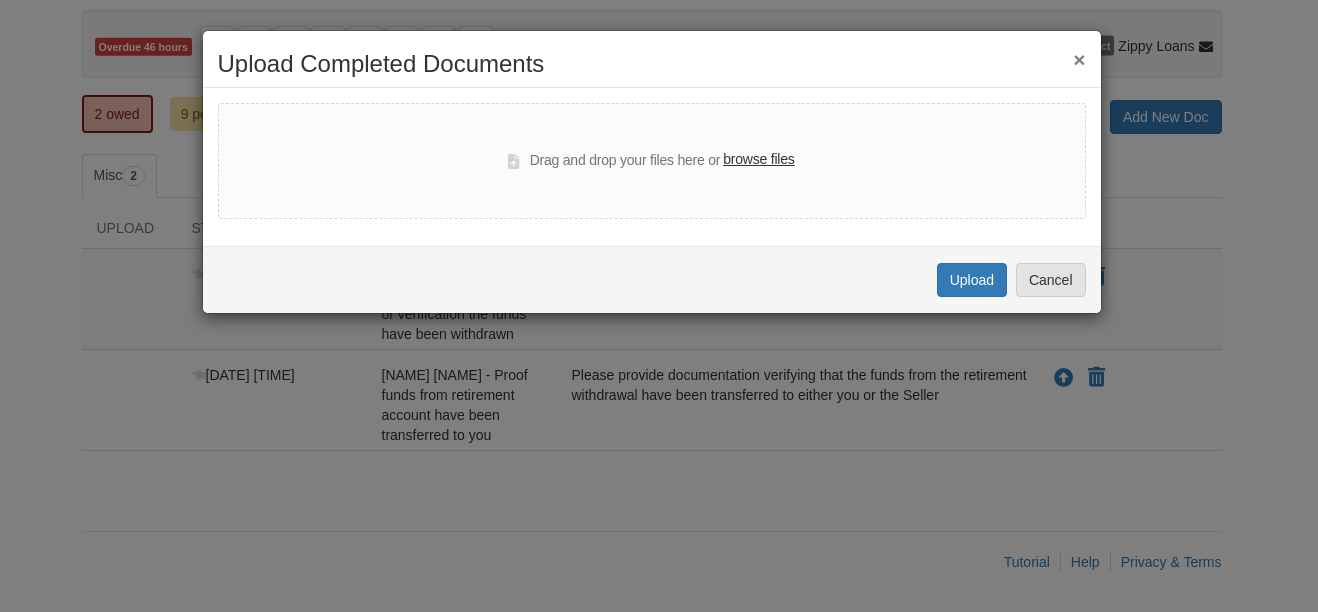 click on "browse files" at bounding box center [758, 160] 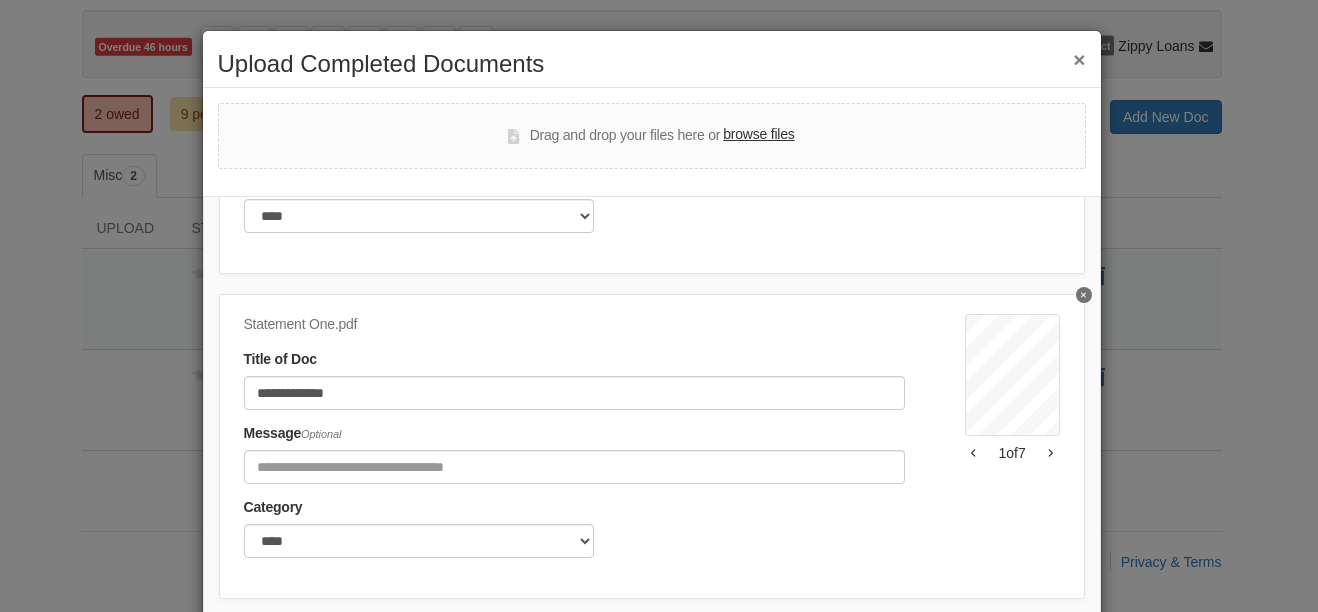 scroll, scrollTop: 284, scrollLeft: 0, axis: vertical 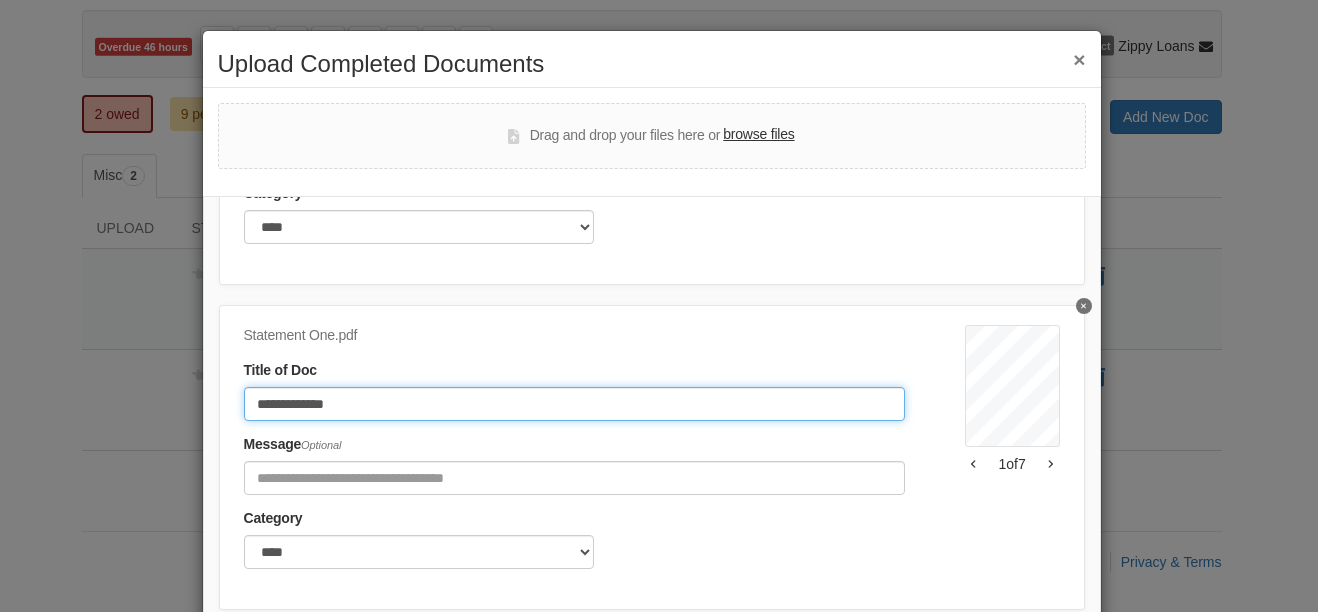 click on "**********" 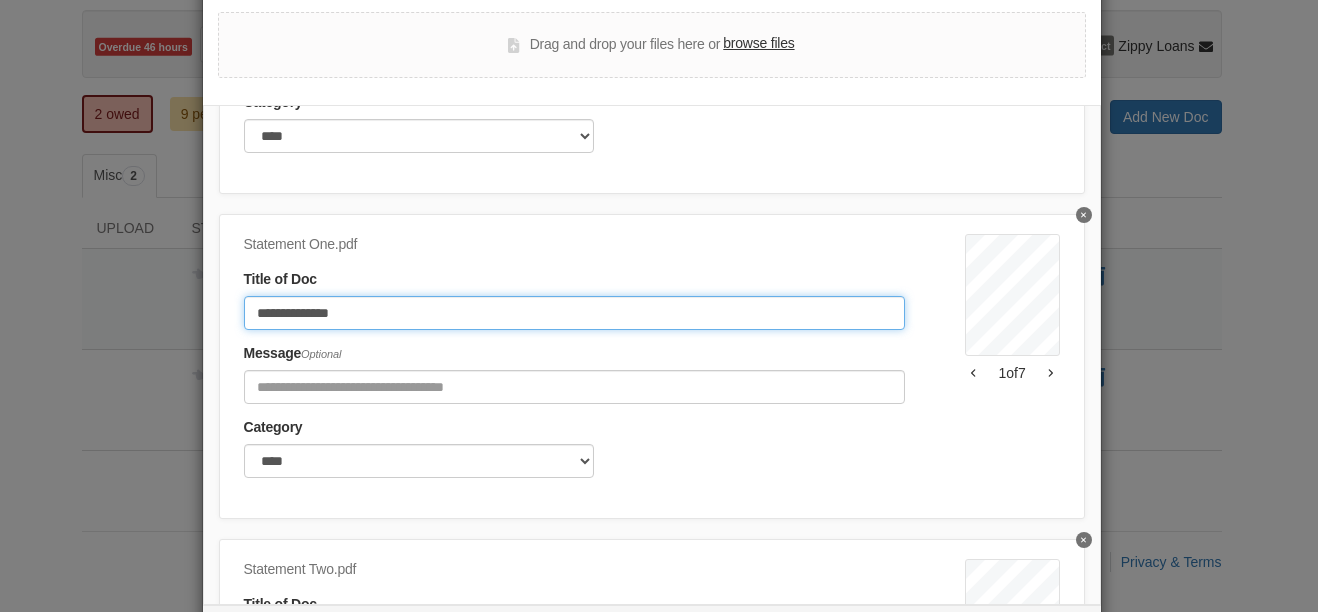 scroll, scrollTop: 182, scrollLeft: 0, axis: vertical 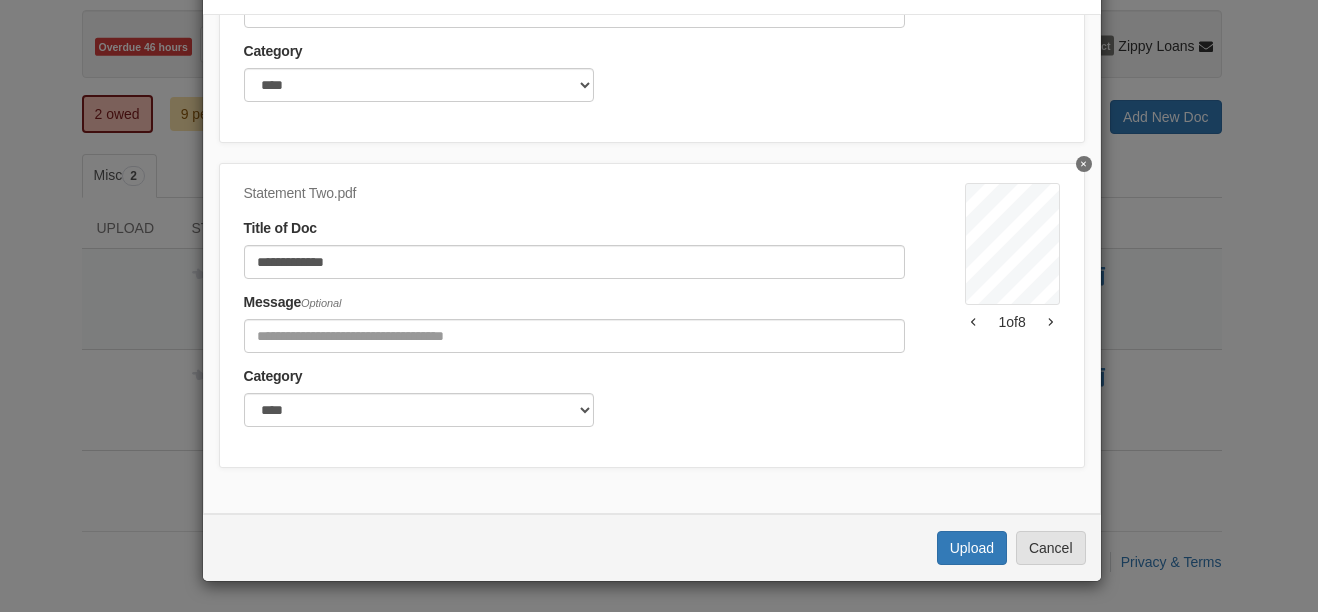 type on "**********" 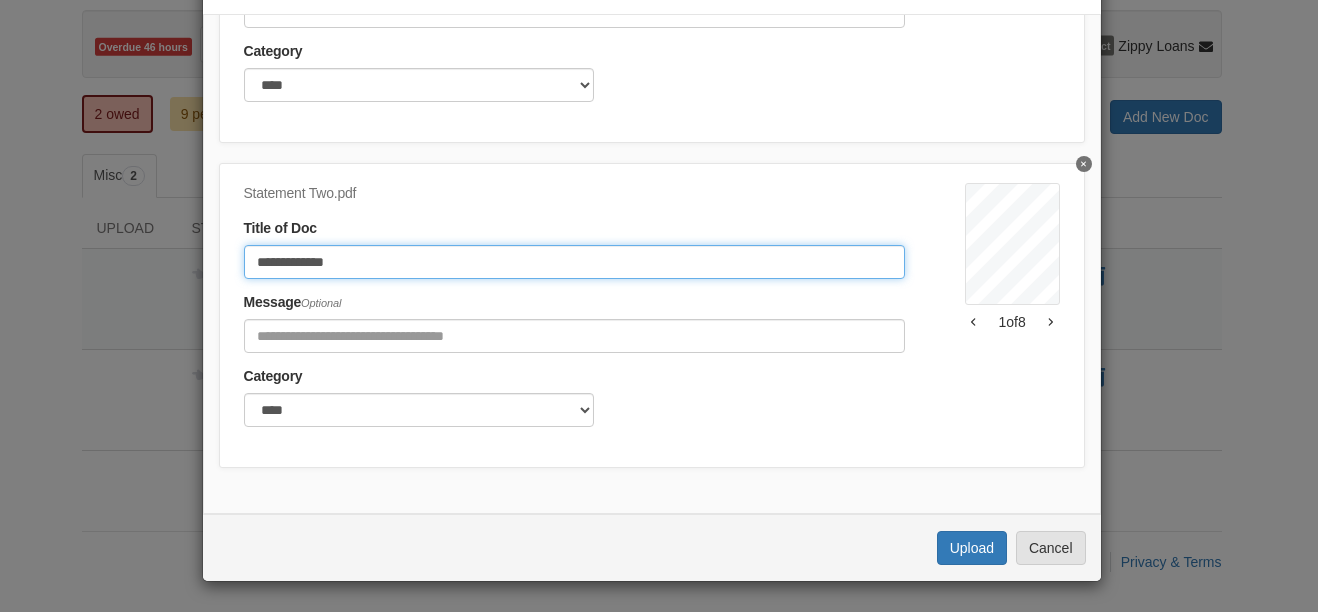 drag, startPoint x: 356, startPoint y: 242, endPoint x: 0, endPoint y: 193, distance: 359.35638 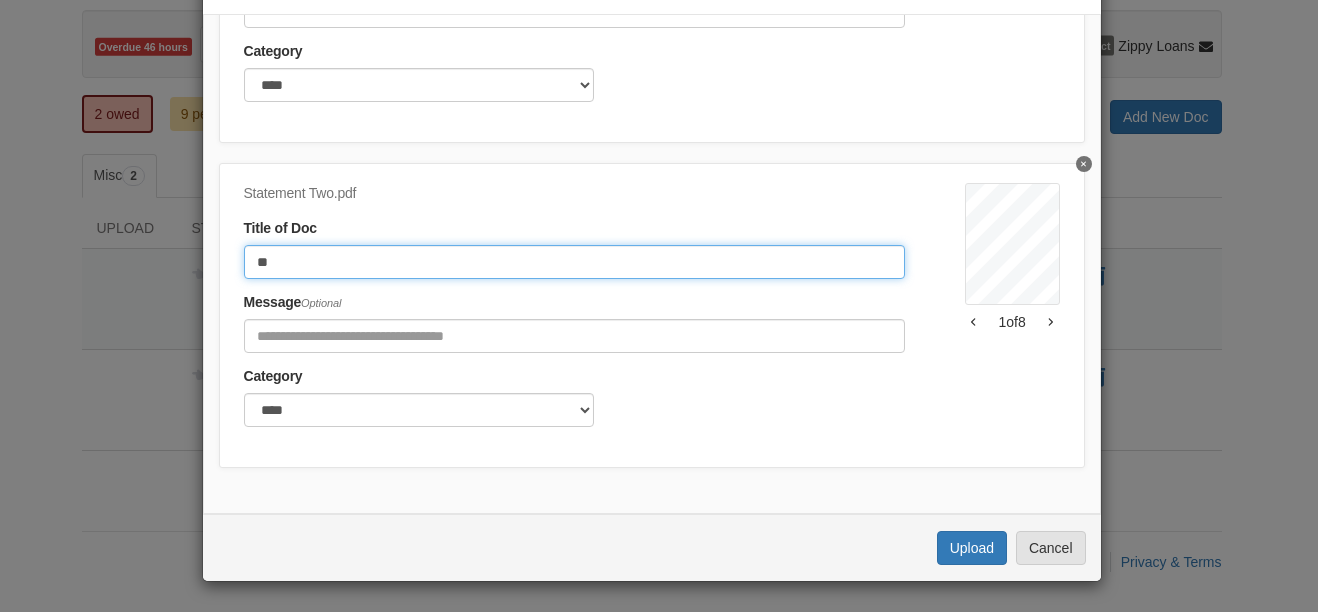 type on "*" 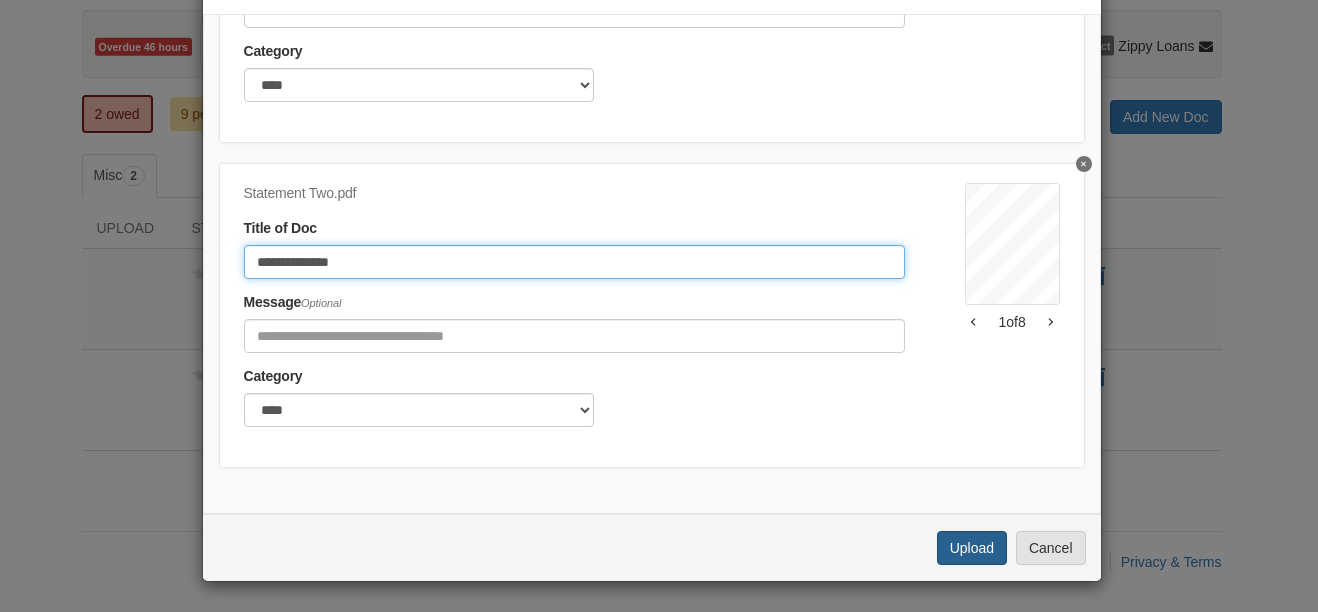 type on "**********" 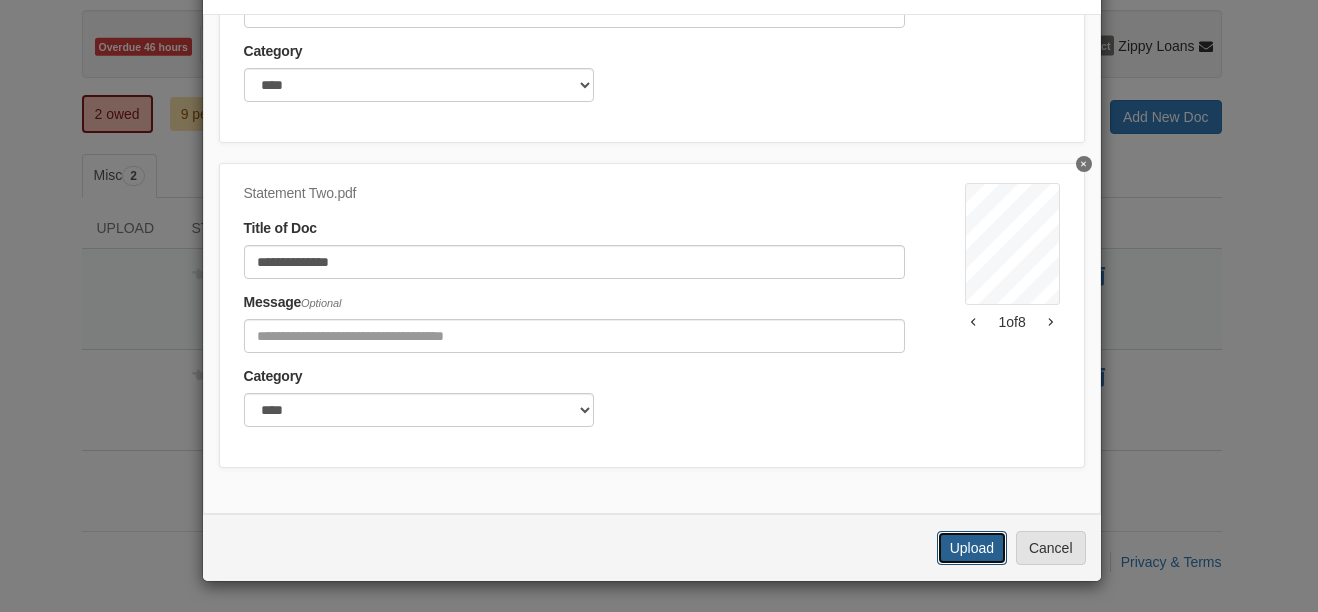 click on "Upload" at bounding box center (972, 548) 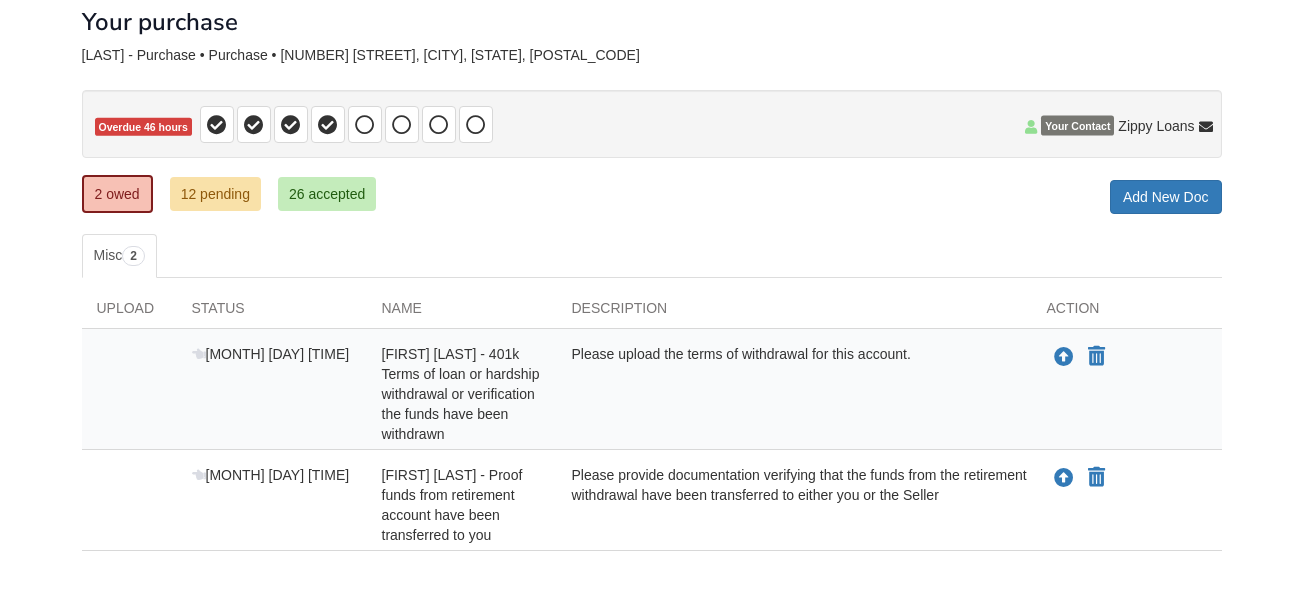 scroll, scrollTop: 212, scrollLeft: 0, axis: vertical 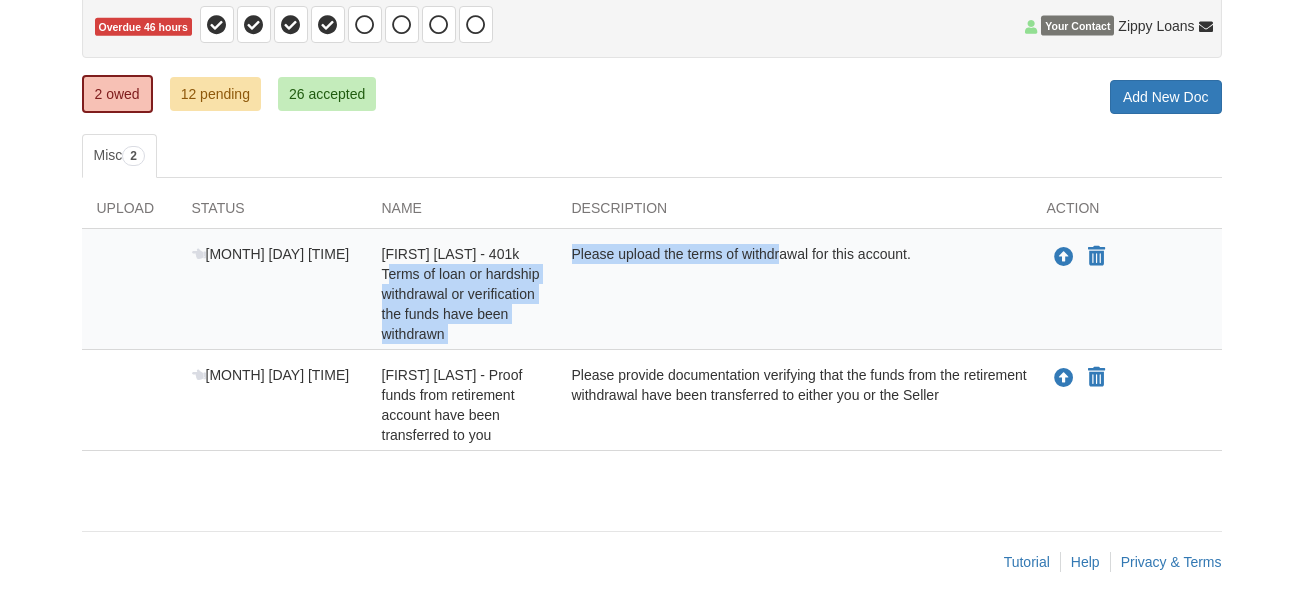 drag, startPoint x: 383, startPoint y: 275, endPoint x: 739, endPoint y: 275, distance: 356 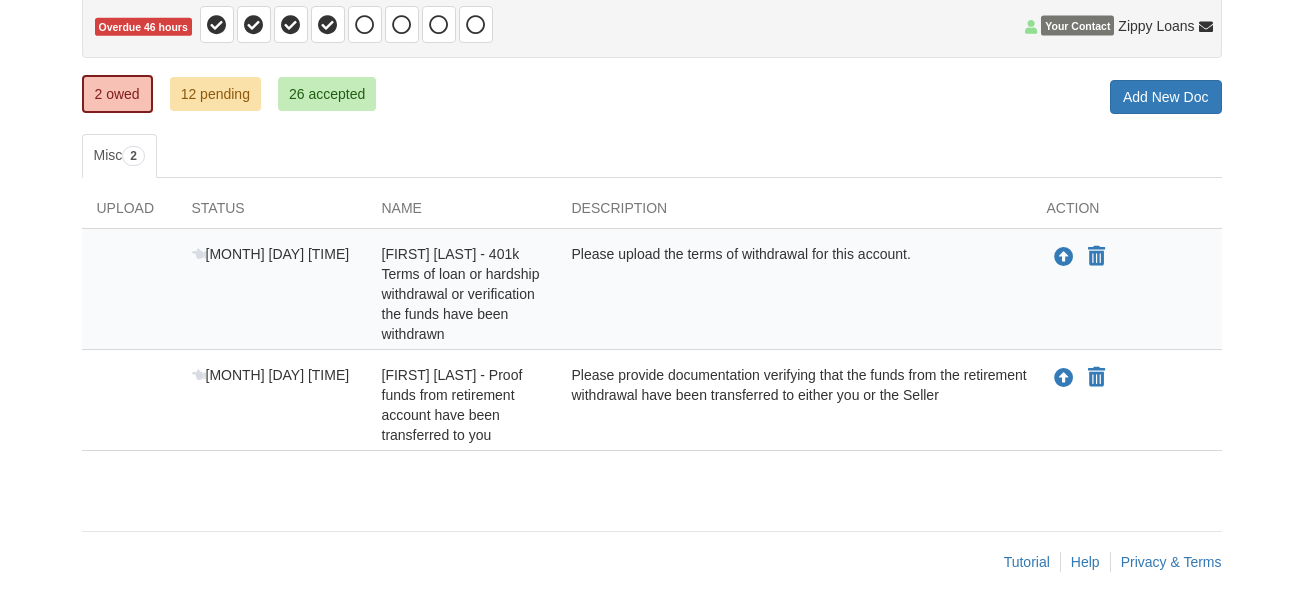 click on "[FIRST] [LAST] - Proof funds from retirement account have been transferred to you" at bounding box center [462, 405] 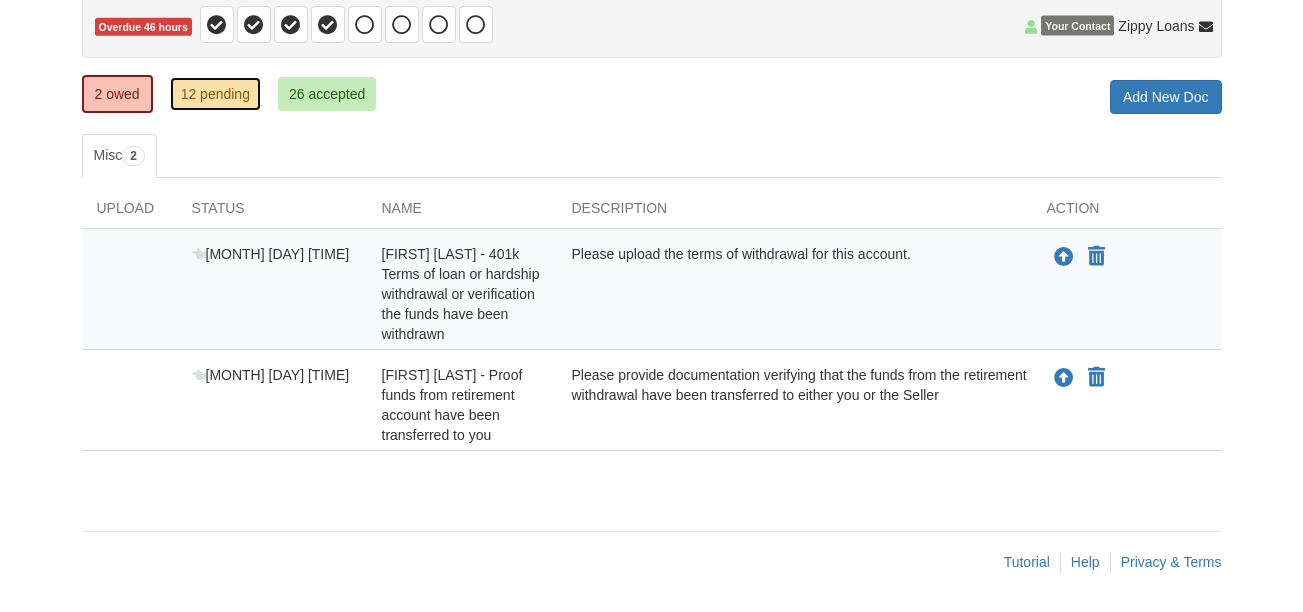 click on "12 pending" at bounding box center (215, 94) 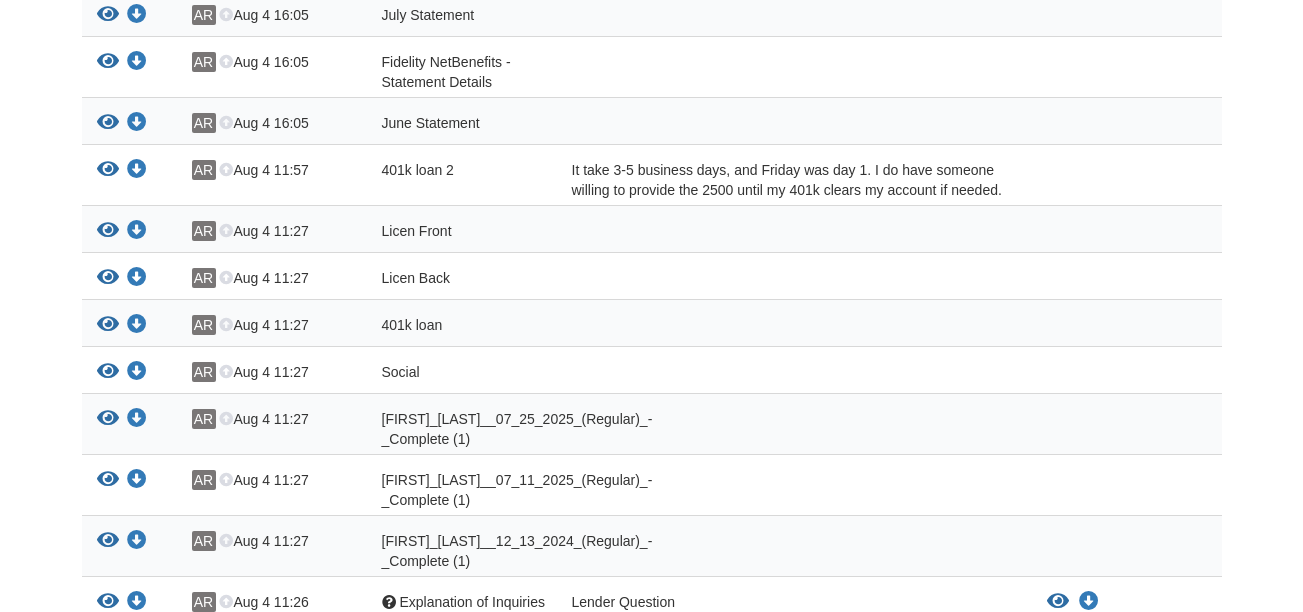 scroll, scrollTop: 500, scrollLeft: 0, axis: vertical 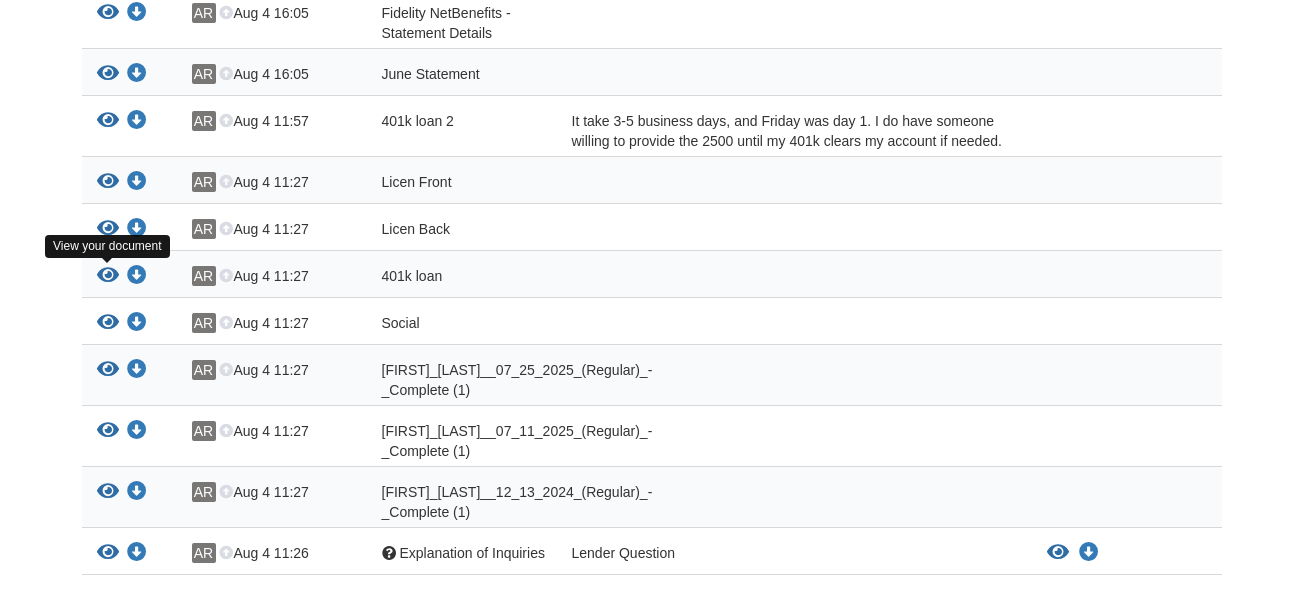 click at bounding box center (108, 276) 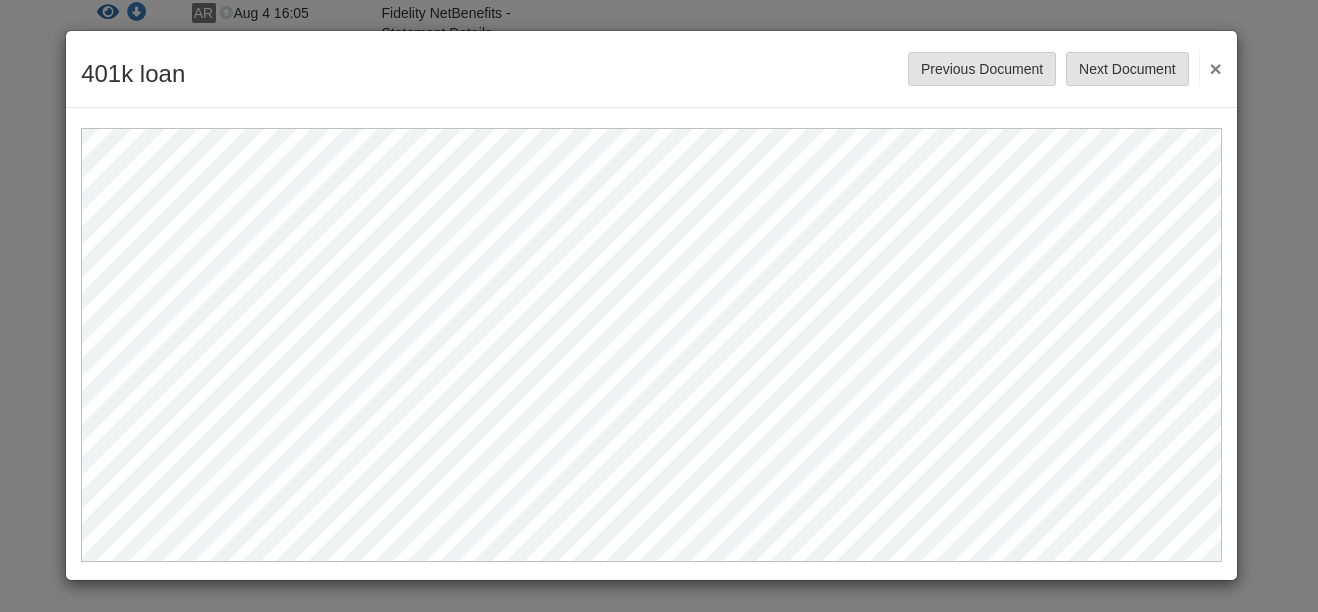 click on "×" at bounding box center (1210, 68) 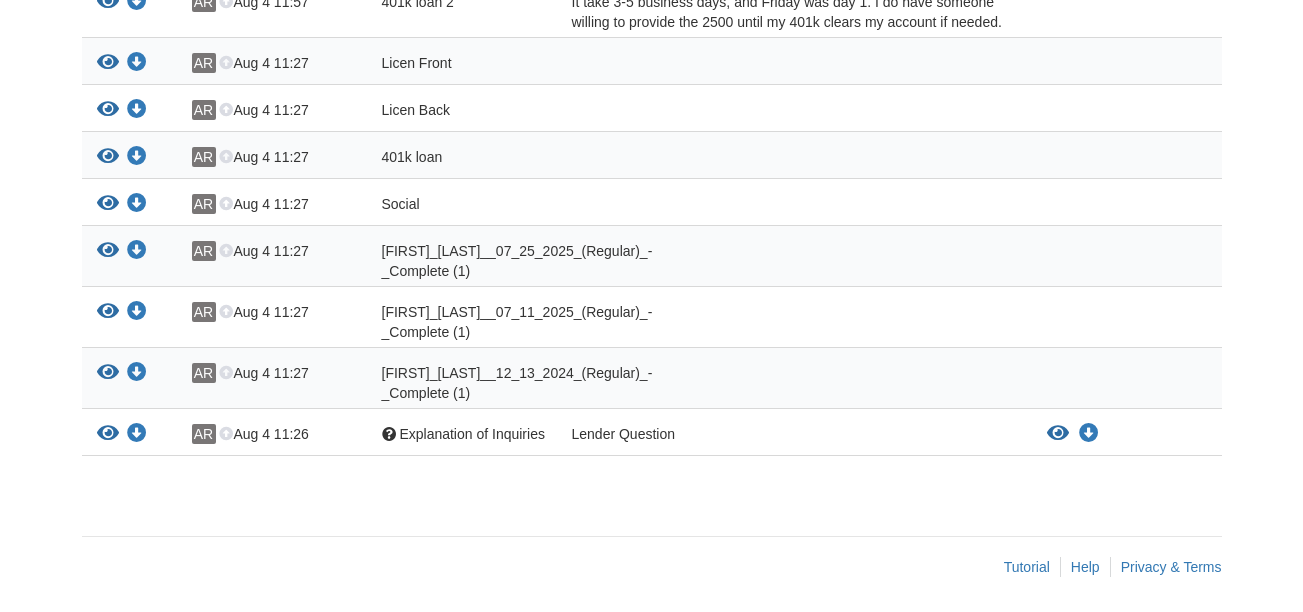 scroll, scrollTop: 624, scrollLeft: 0, axis: vertical 